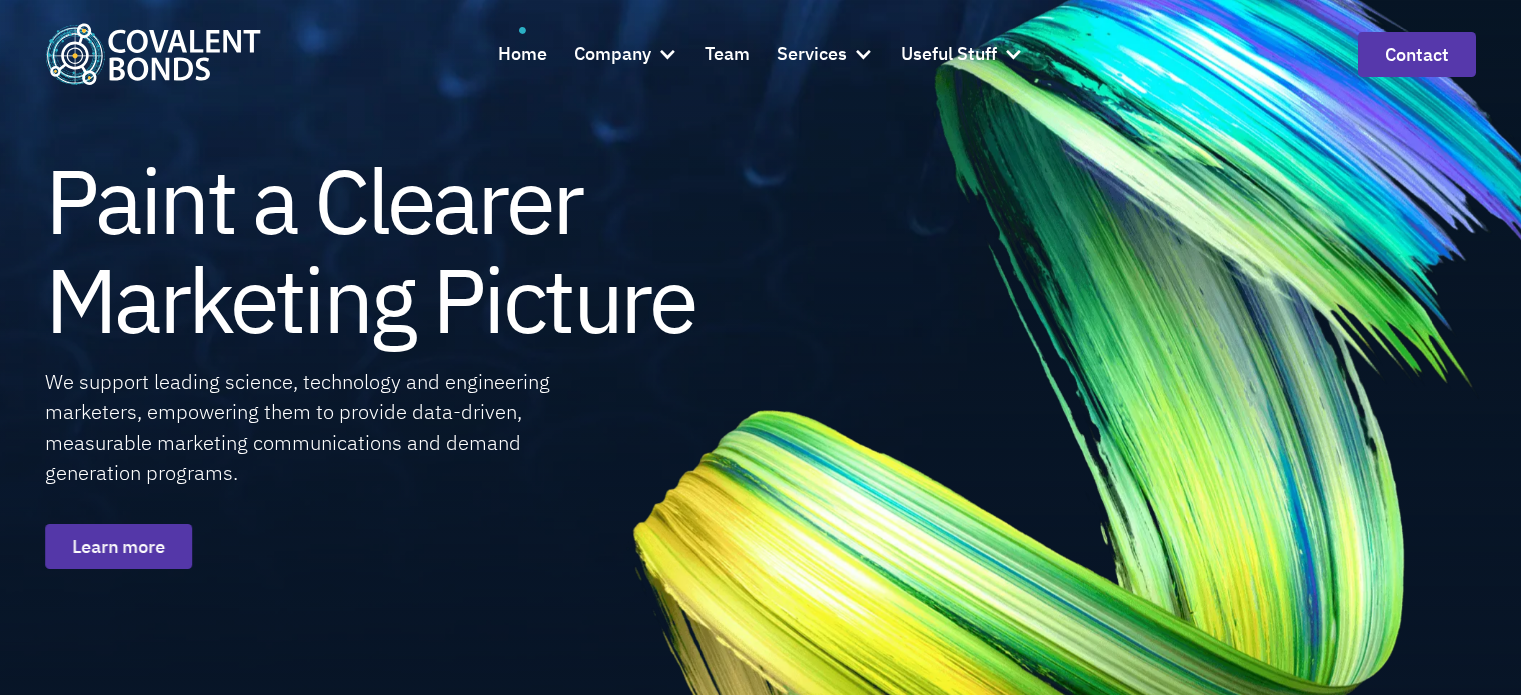 scroll, scrollTop: 0, scrollLeft: 0, axis: both 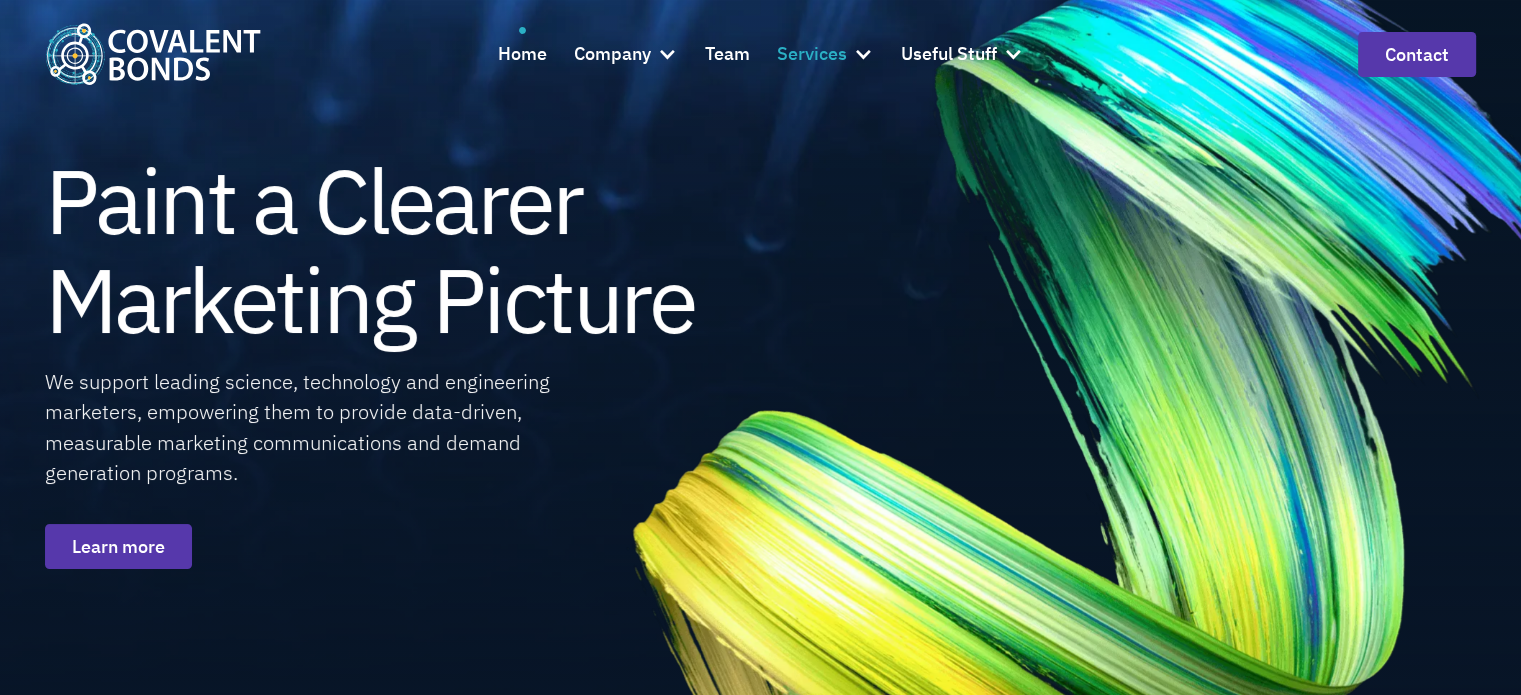 click at bounding box center (863, 54) 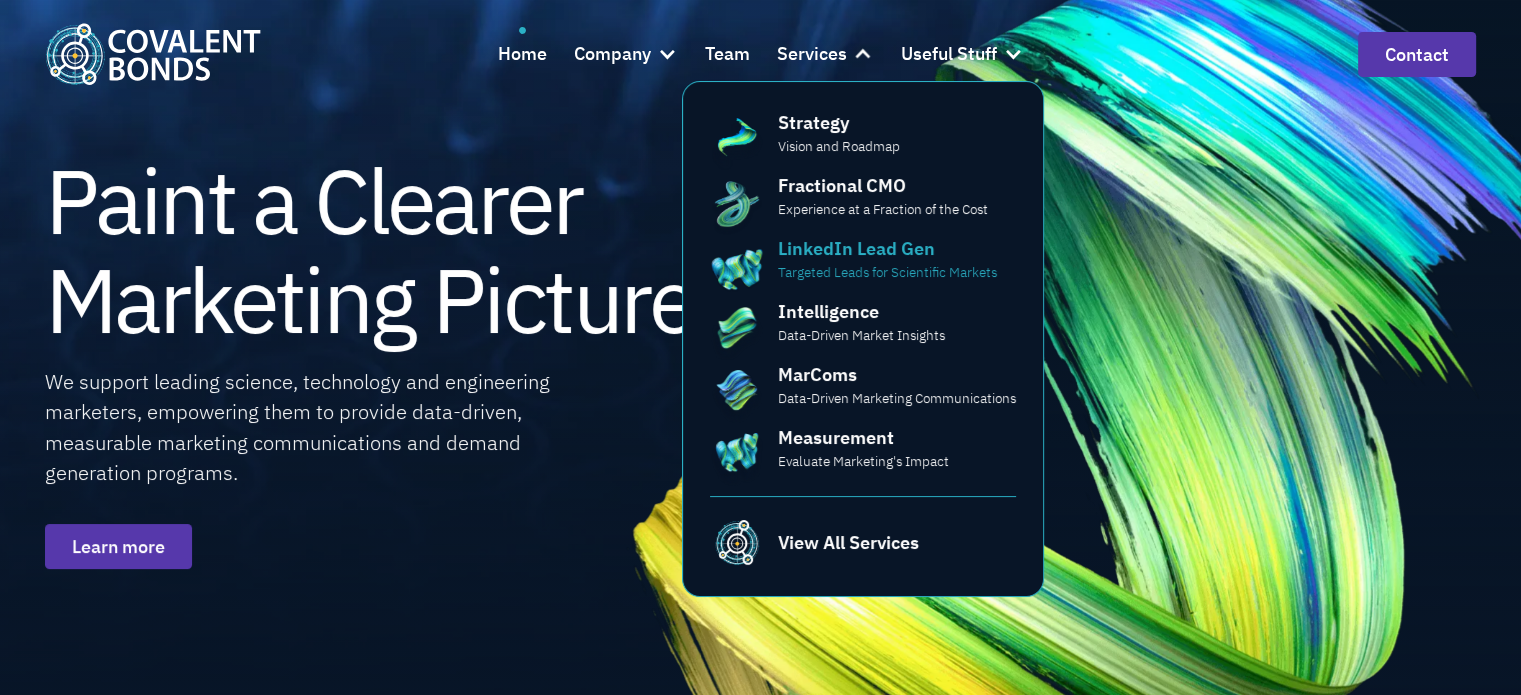 click on "LinkedIn Lead Gen" at bounding box center (856, 248) 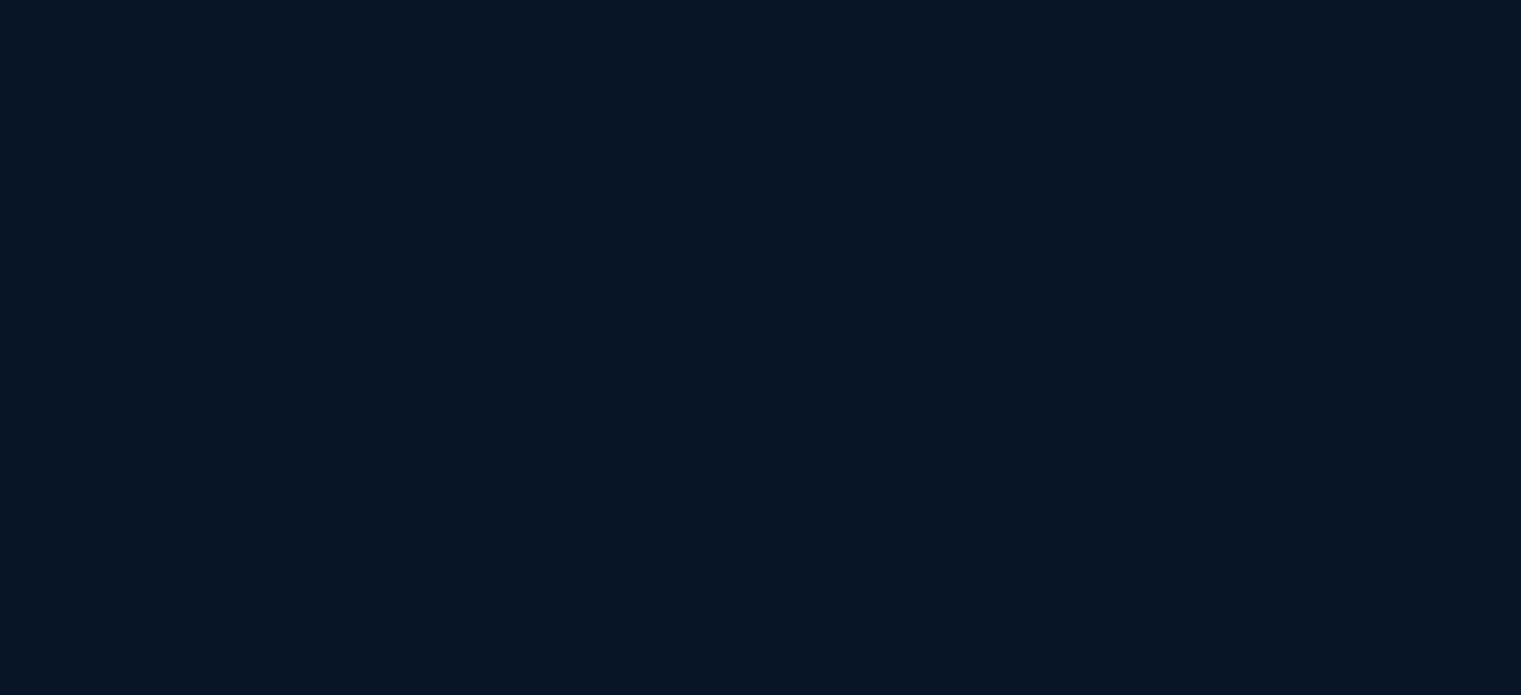 scroll, scrollTop: 0, scrollLeft: 0, axis: both 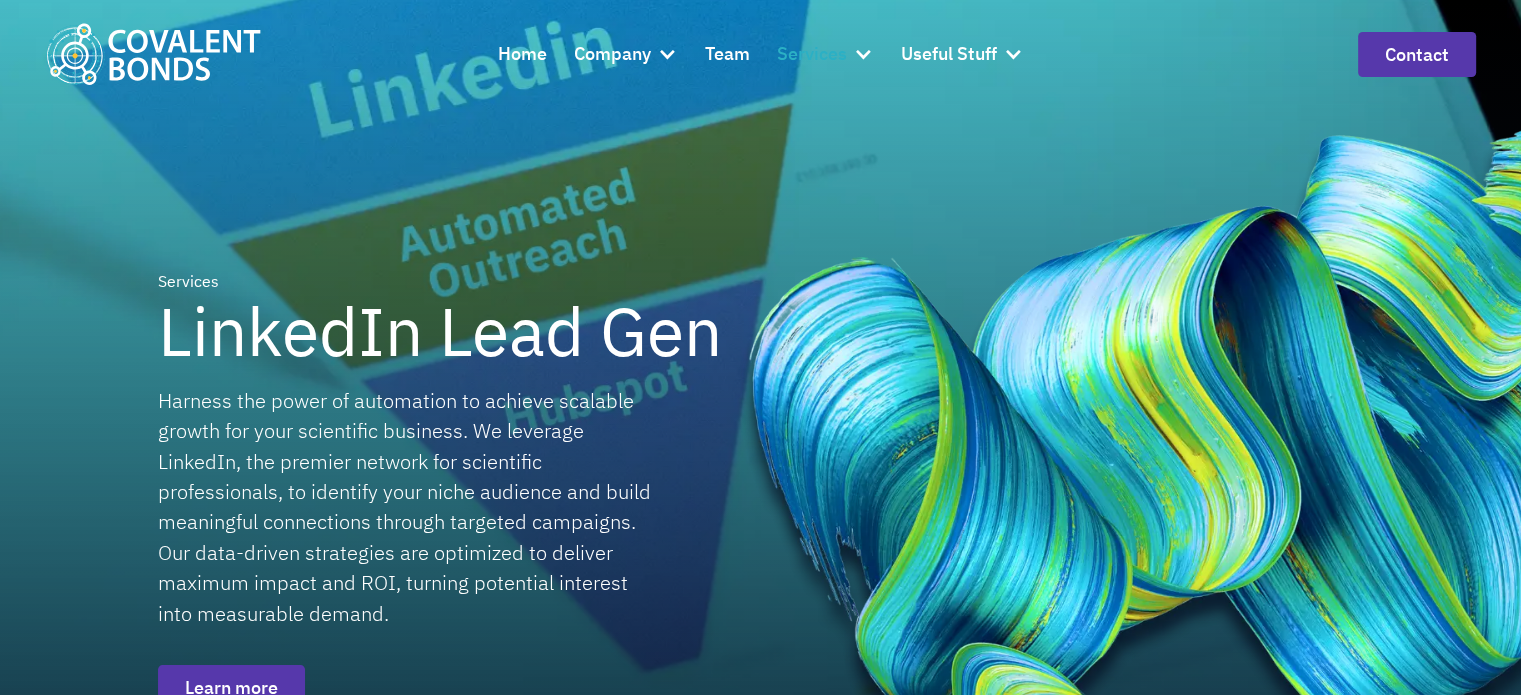 click on "Services" at bounding box center [812, 54] 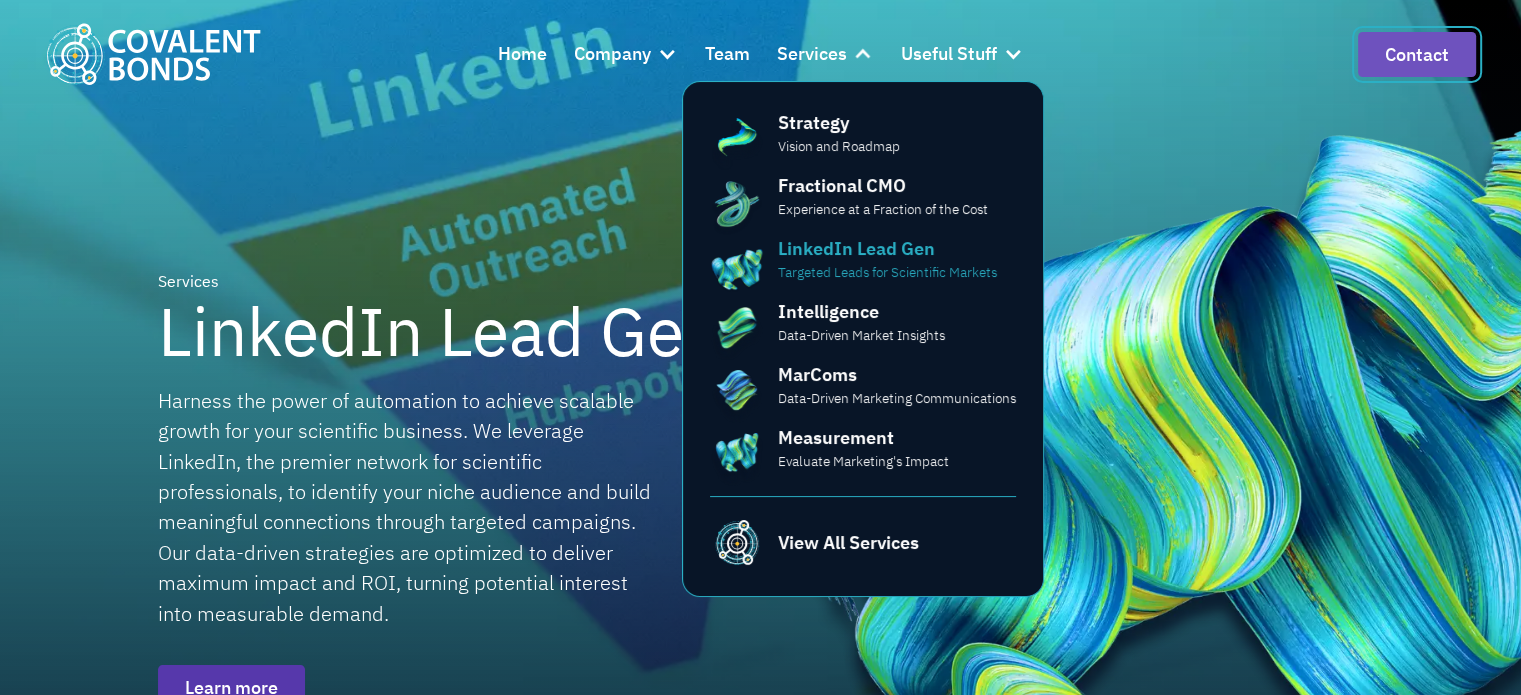 click on "Contact" at bounding box center (1417, 54) 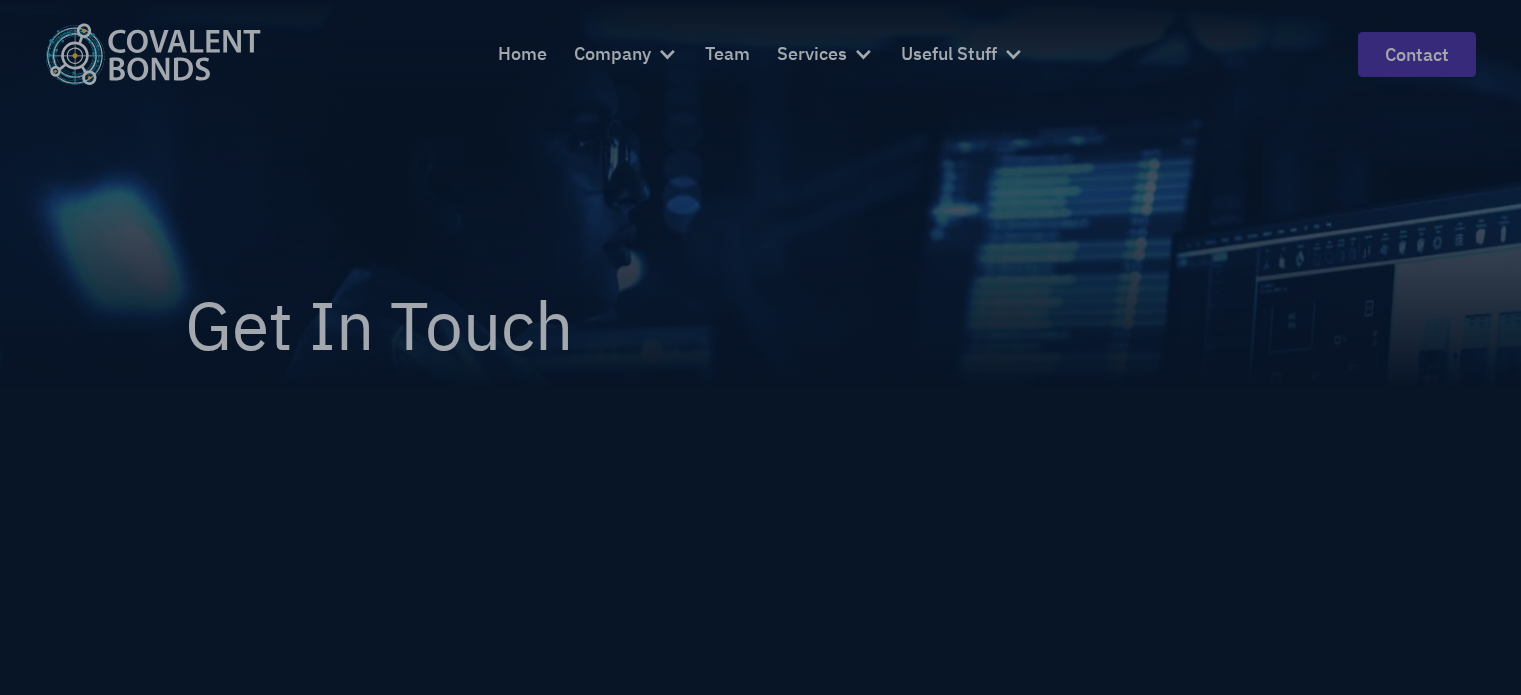 scroll, scrollTop: 0, scrollLeft: 0, axis: both 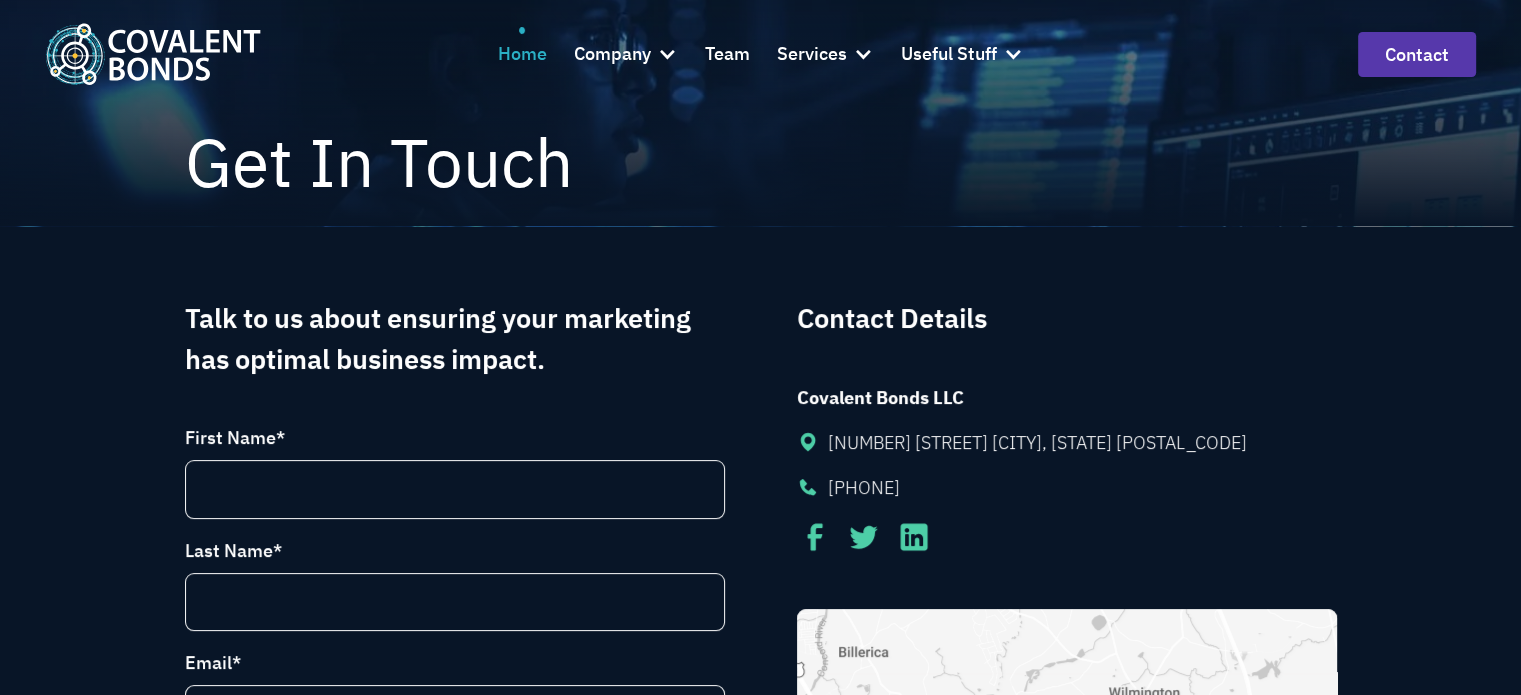 click on "Home" at bounding box center (522, 54) 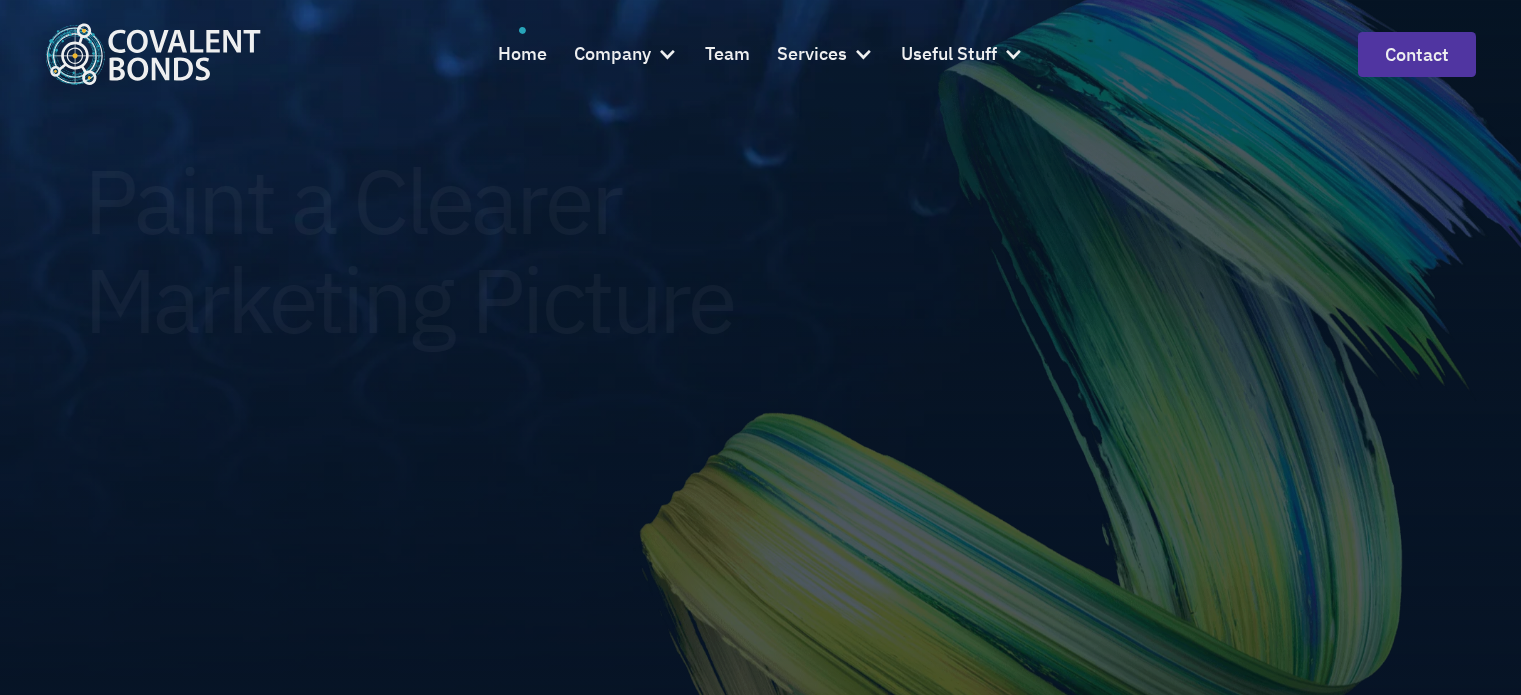 scroll, scrollTop: 0, scrollLeft: 0, axis: both 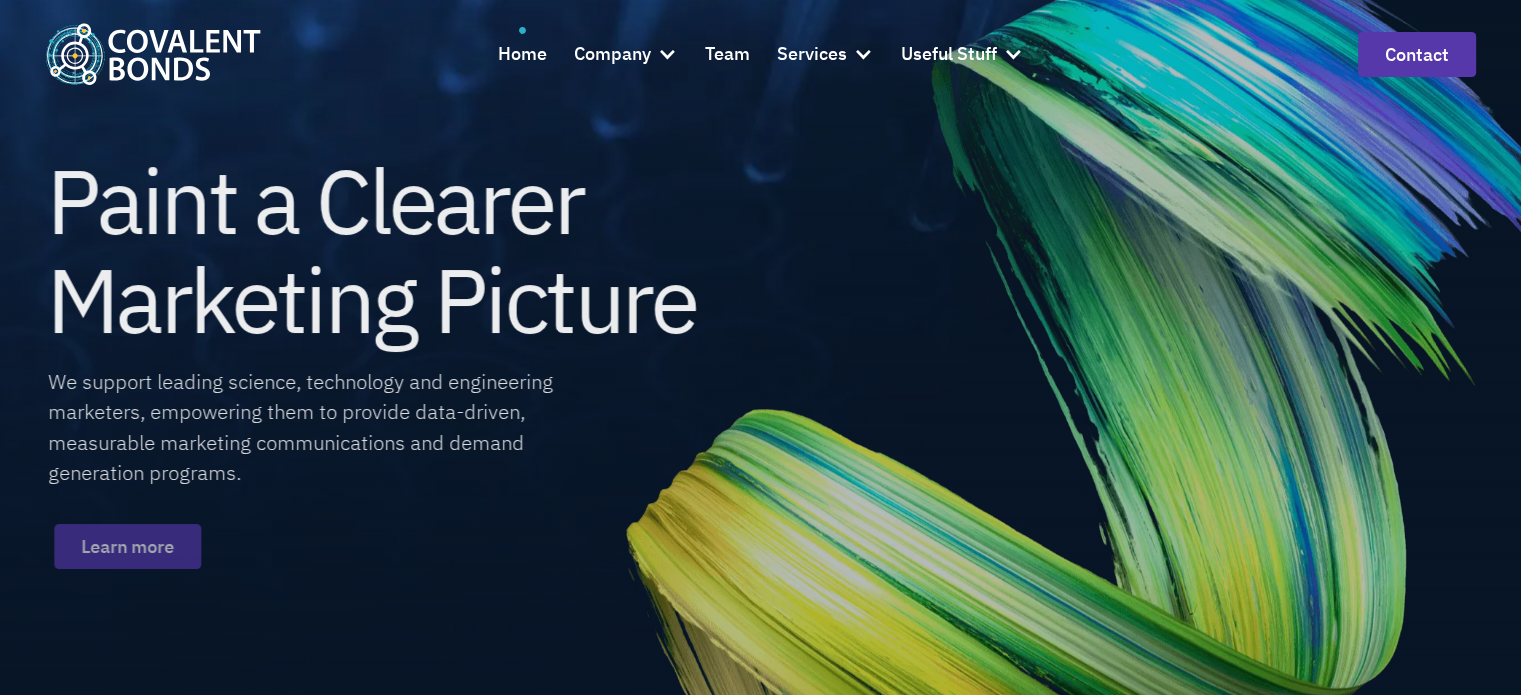click at bounding box center (667, 54) 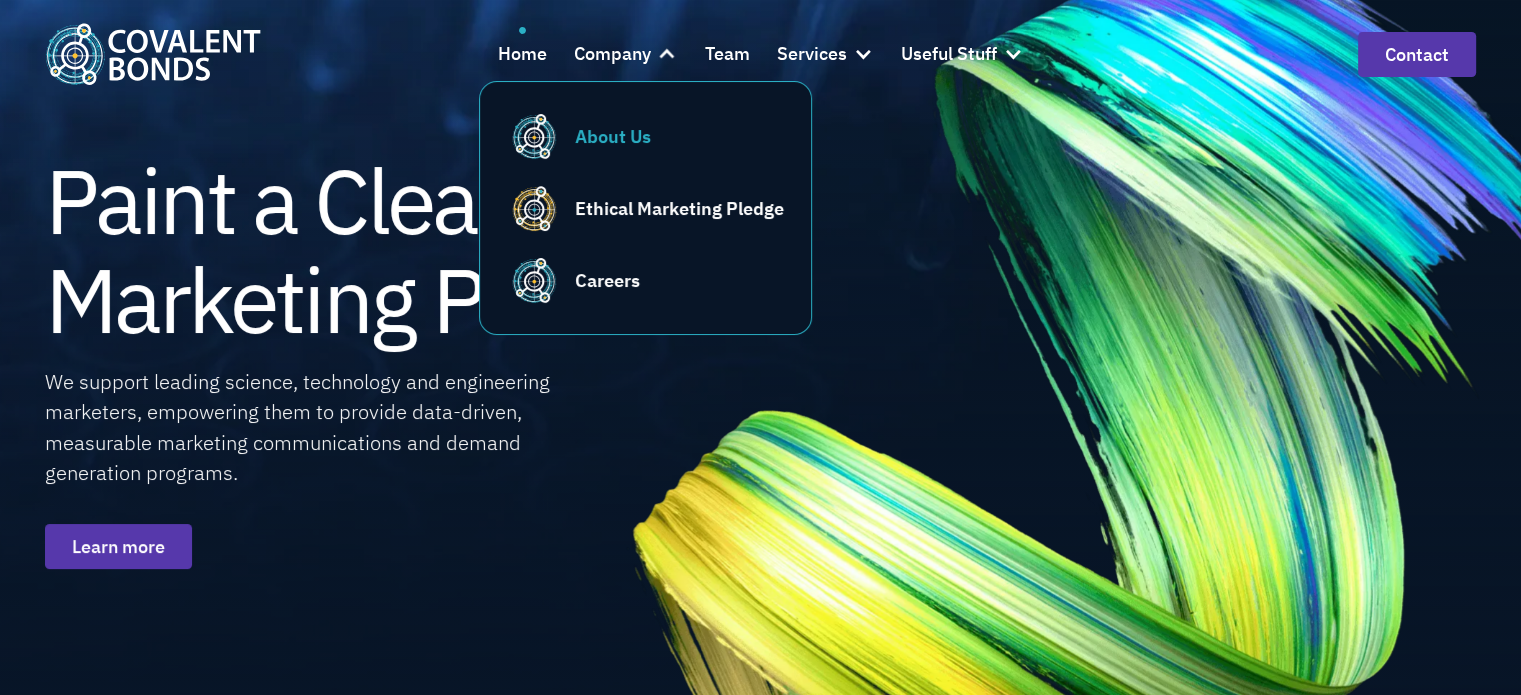 click on "About Us" at bounding box center (613, 136) 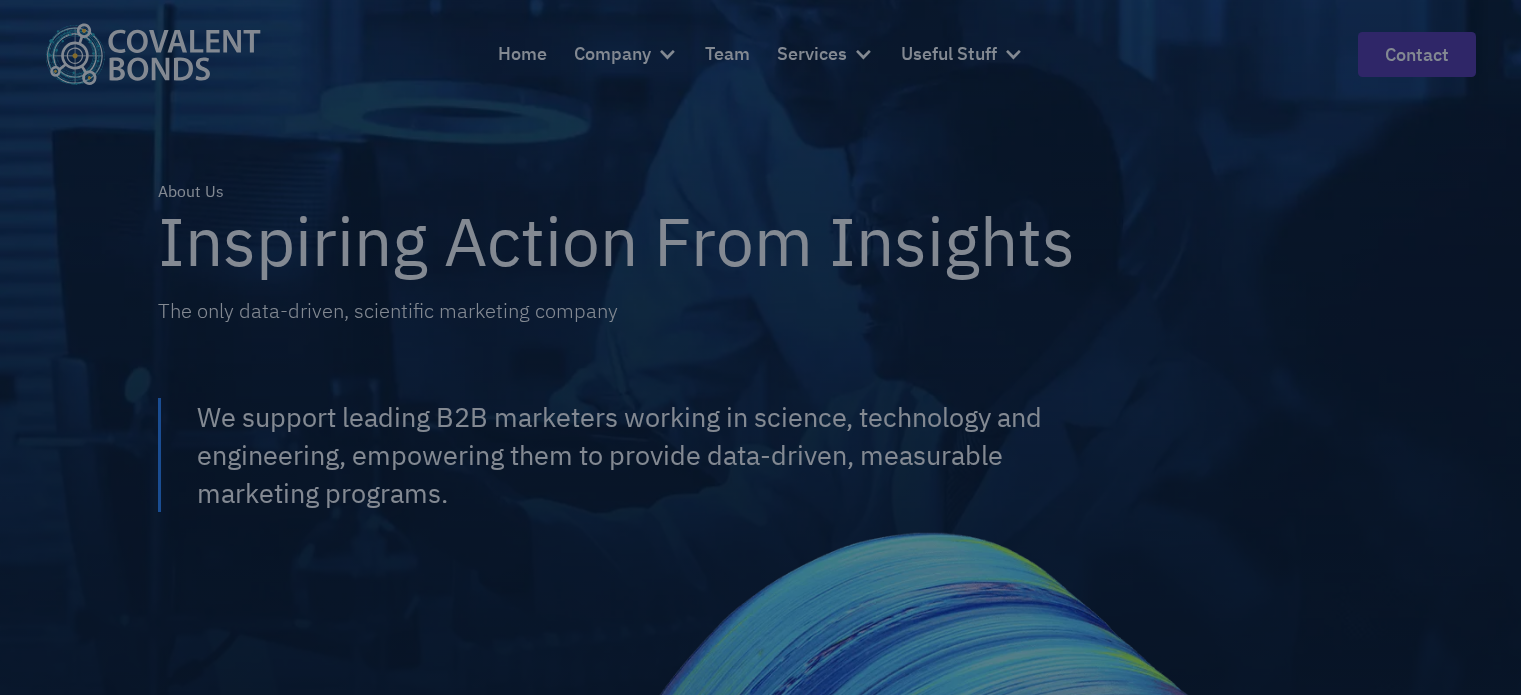 scroll, scrollTop: 0, scrollLeft: 0, axis: both 